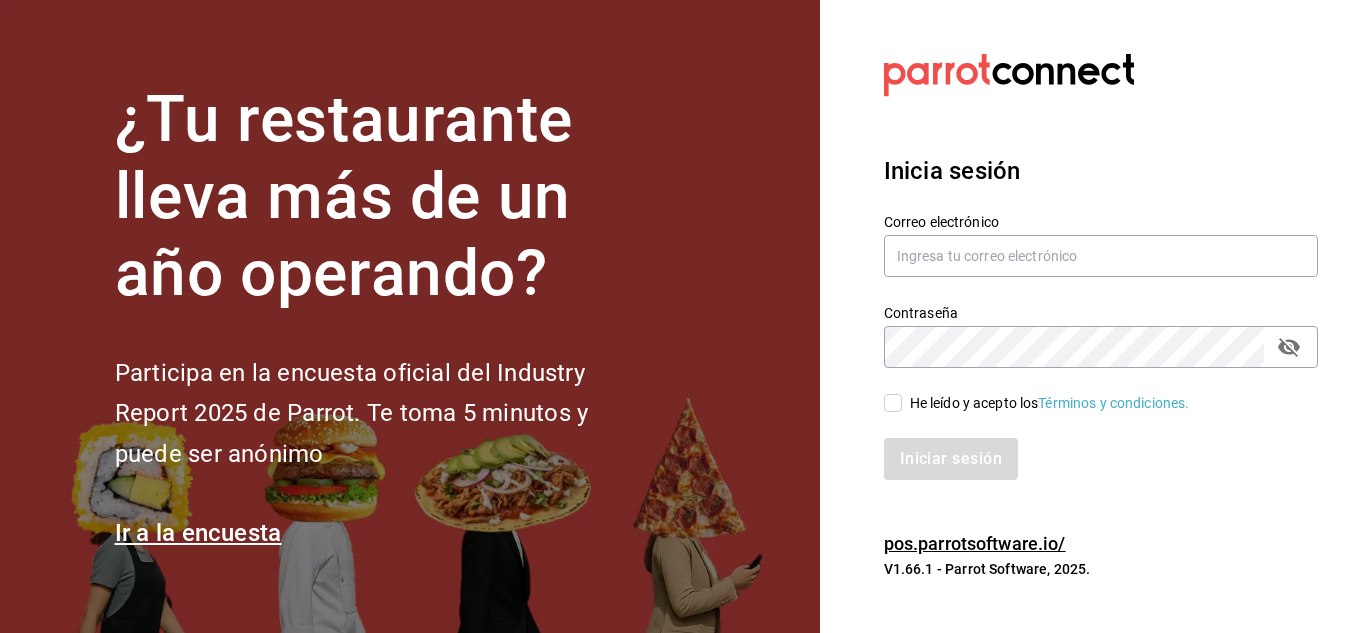scroll, scrollTop: 0, scrollLeft: 0, axis: both 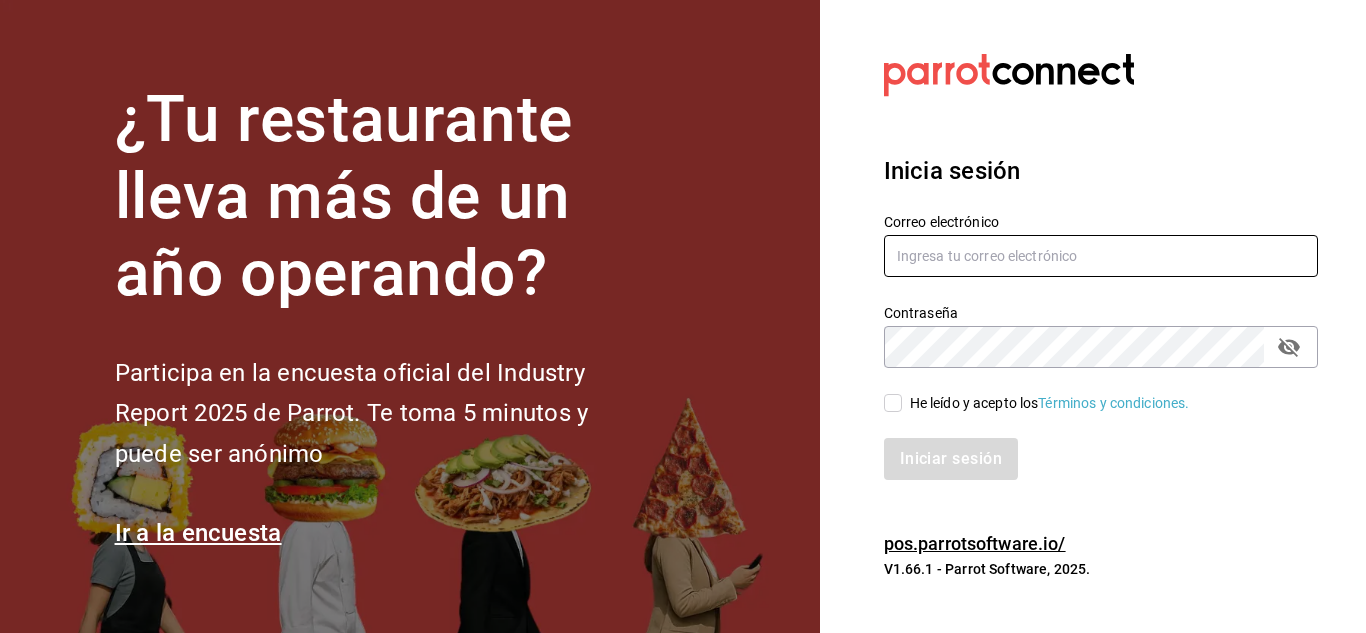 type on "mochomos.arcos@example.com" 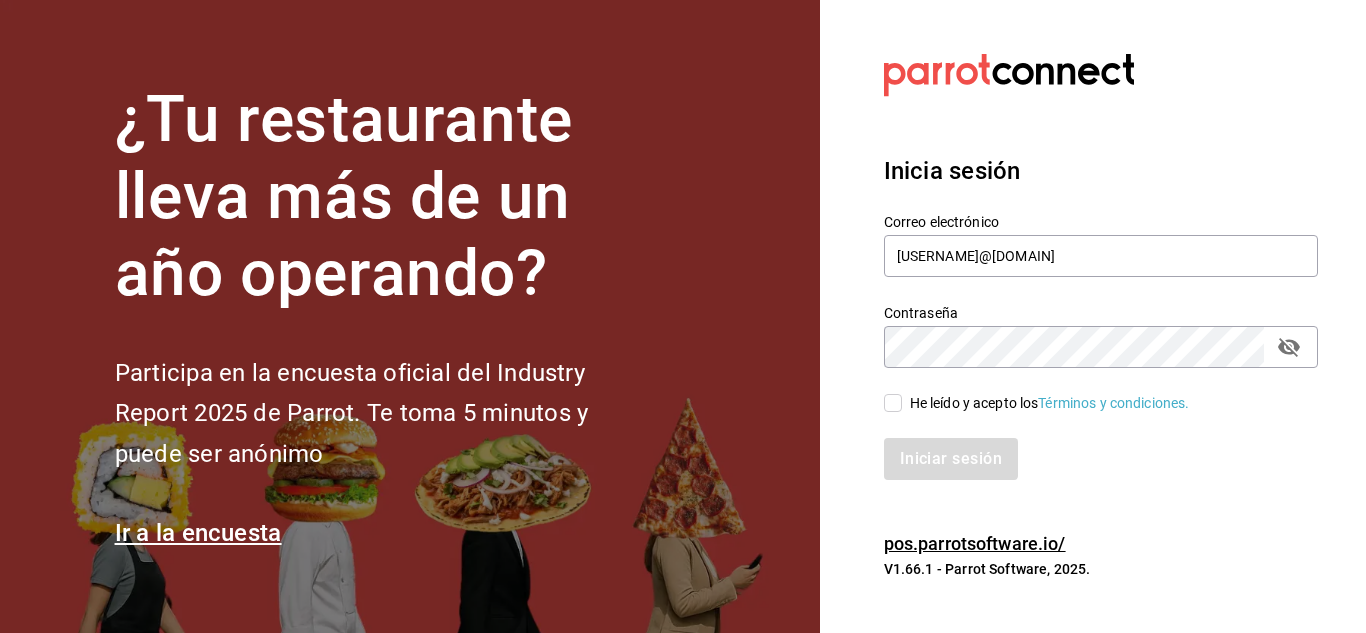 click on "He leído y acepto los  Términos y condiciones." at bounding box center (1046, 403) 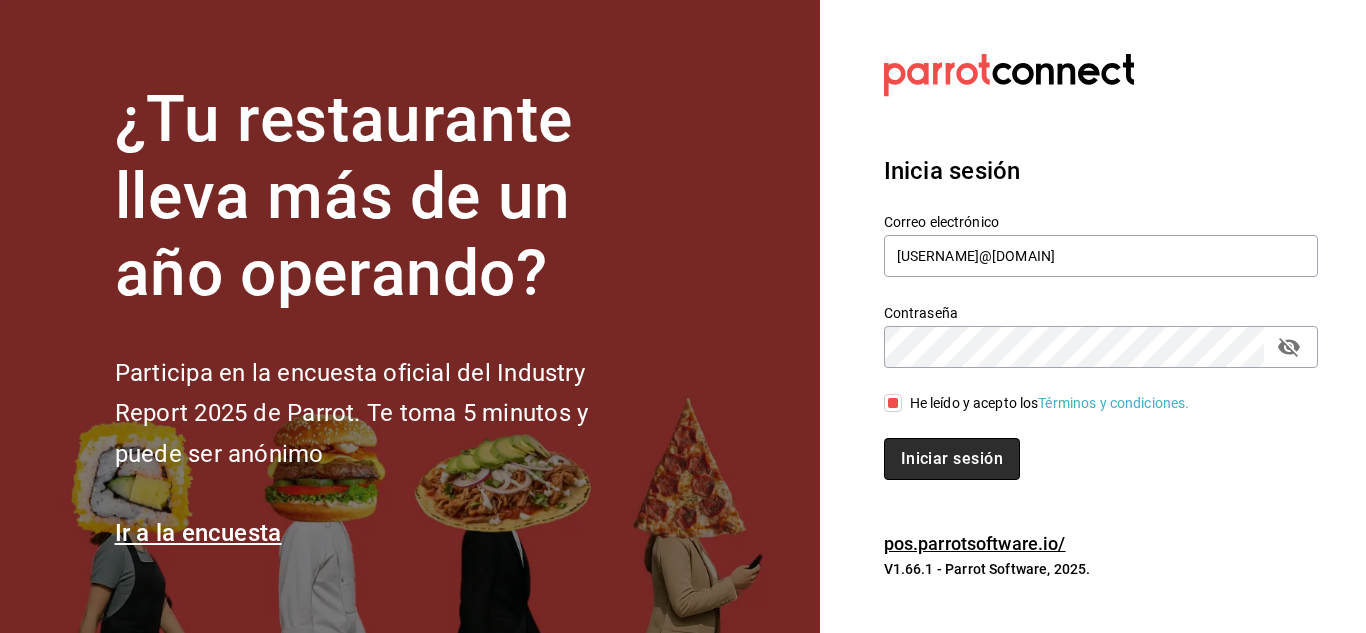 click on "Iniciar sesión" at bounding box center [952, 459] 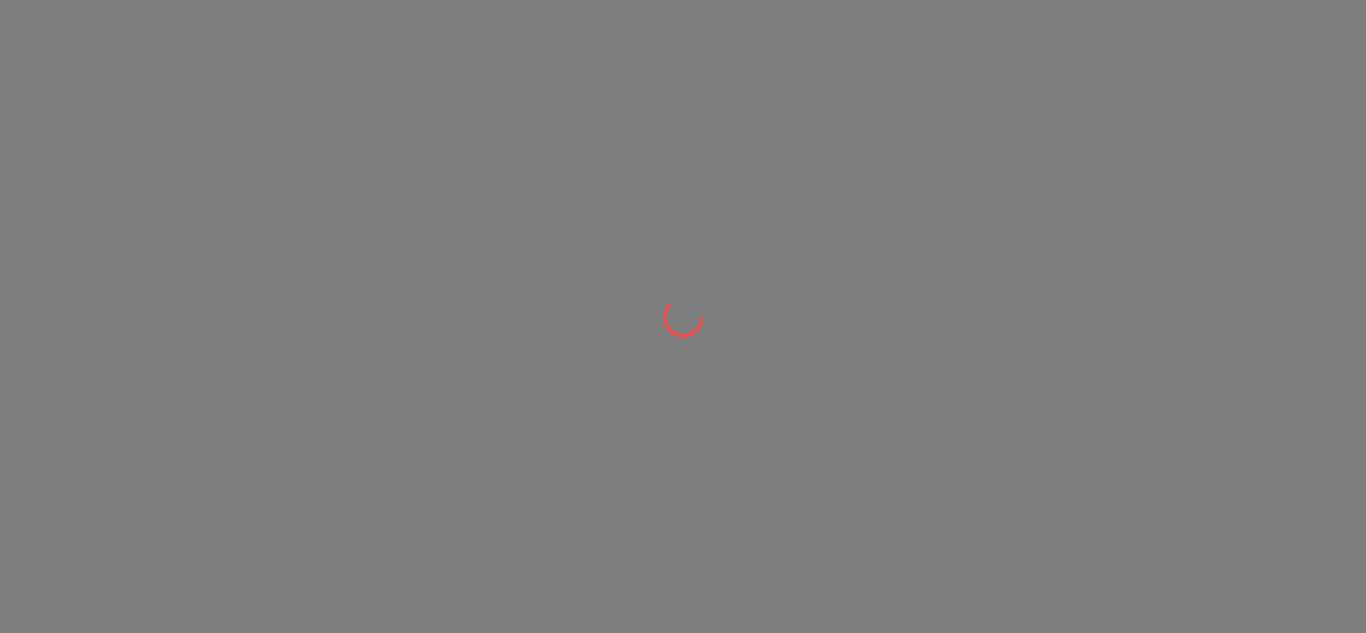 scroll, scrollTop: 0, scrollLeft: 0, axis: both 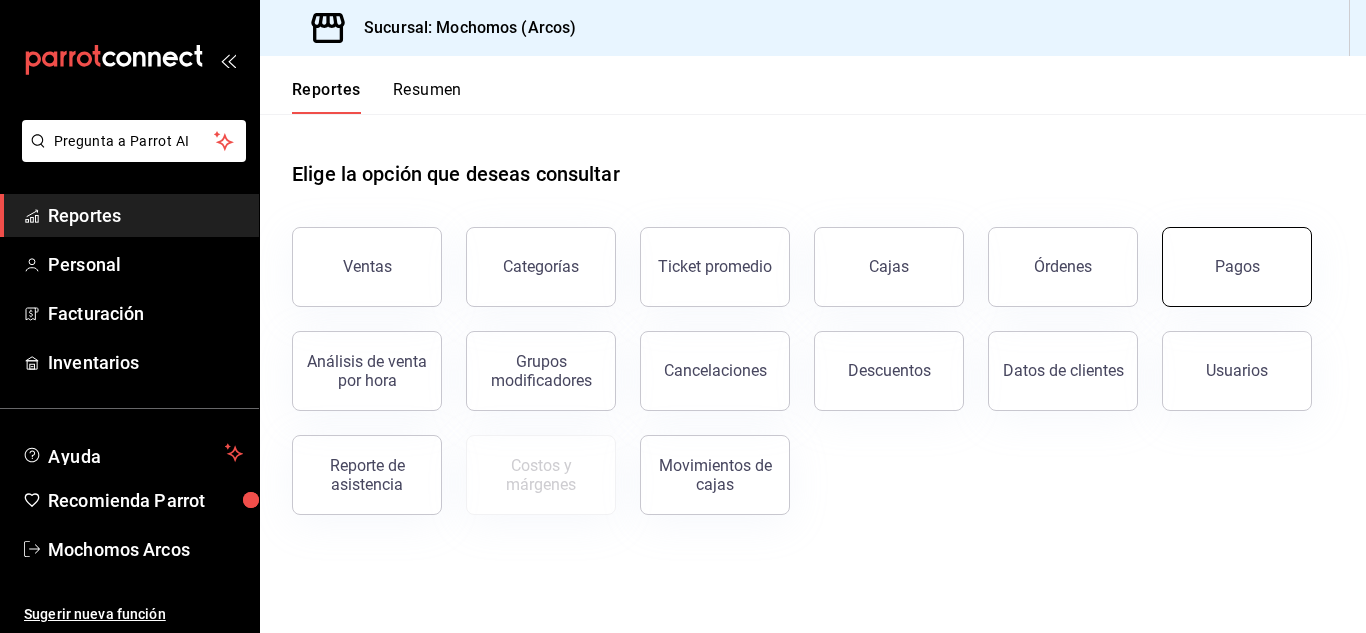 click on "Pagos" at bounding box center [1237, 267] 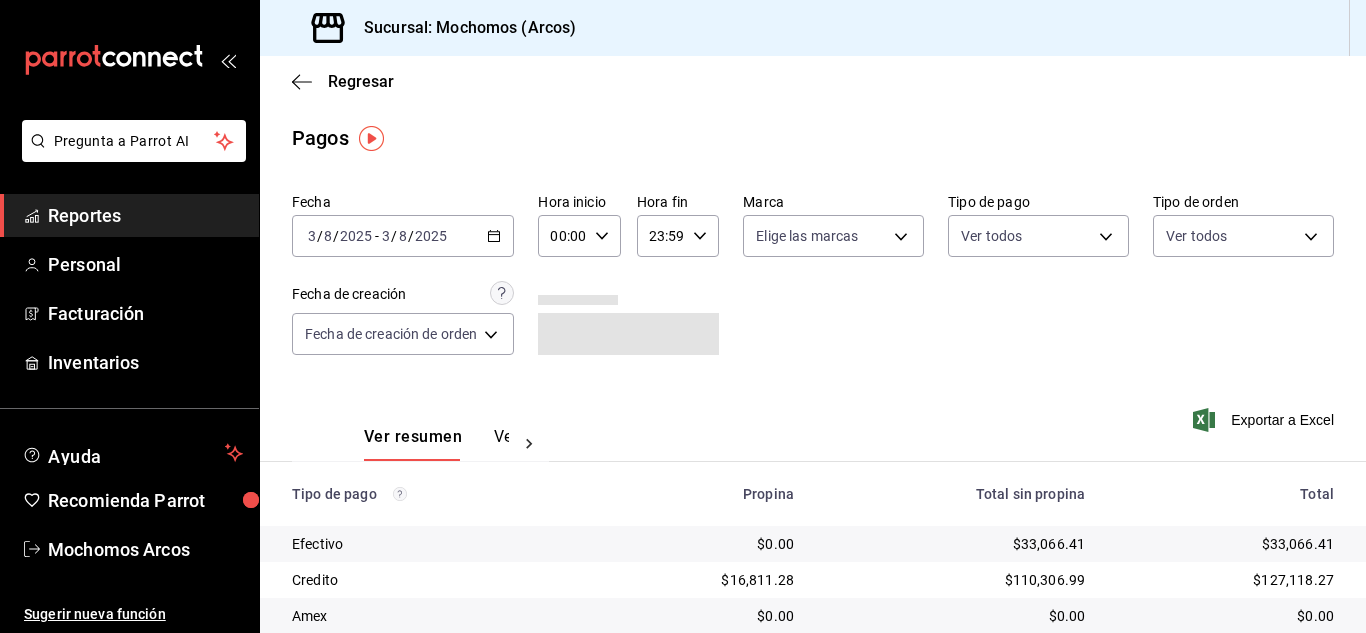 click 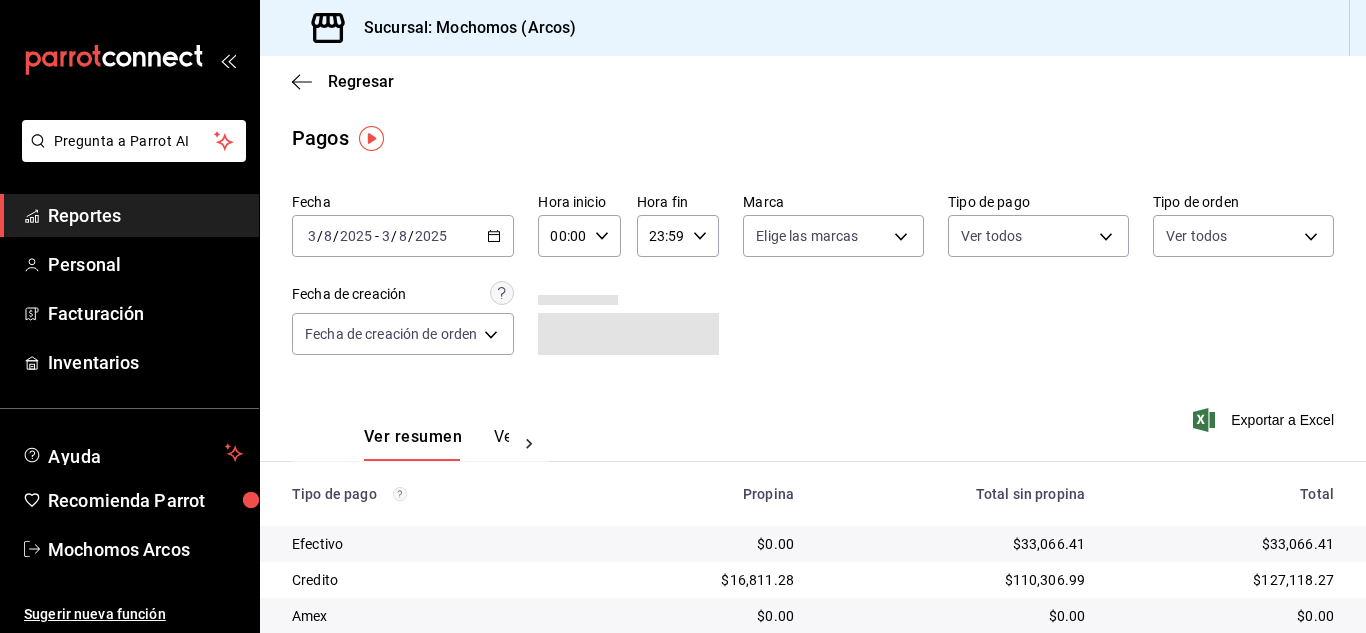 click on "00:00" at bounding box center [562, 236] 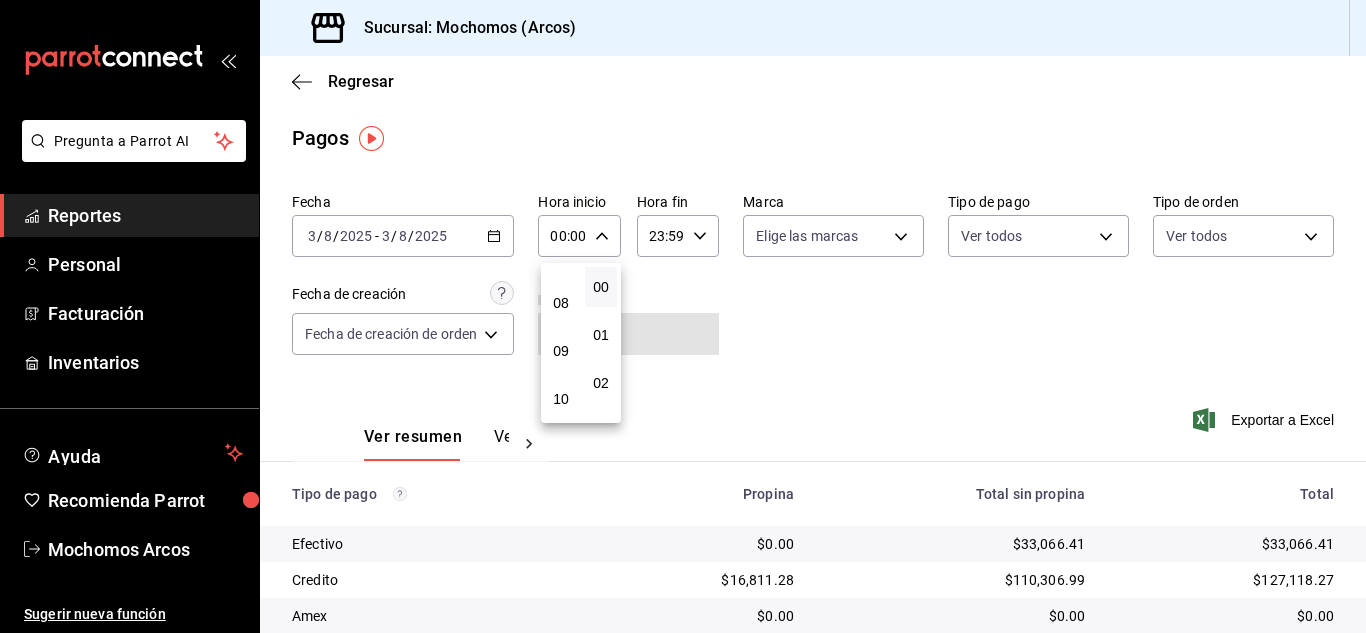 scroll, scrollTop: 400, scrollLeft: 0, axis: vertical 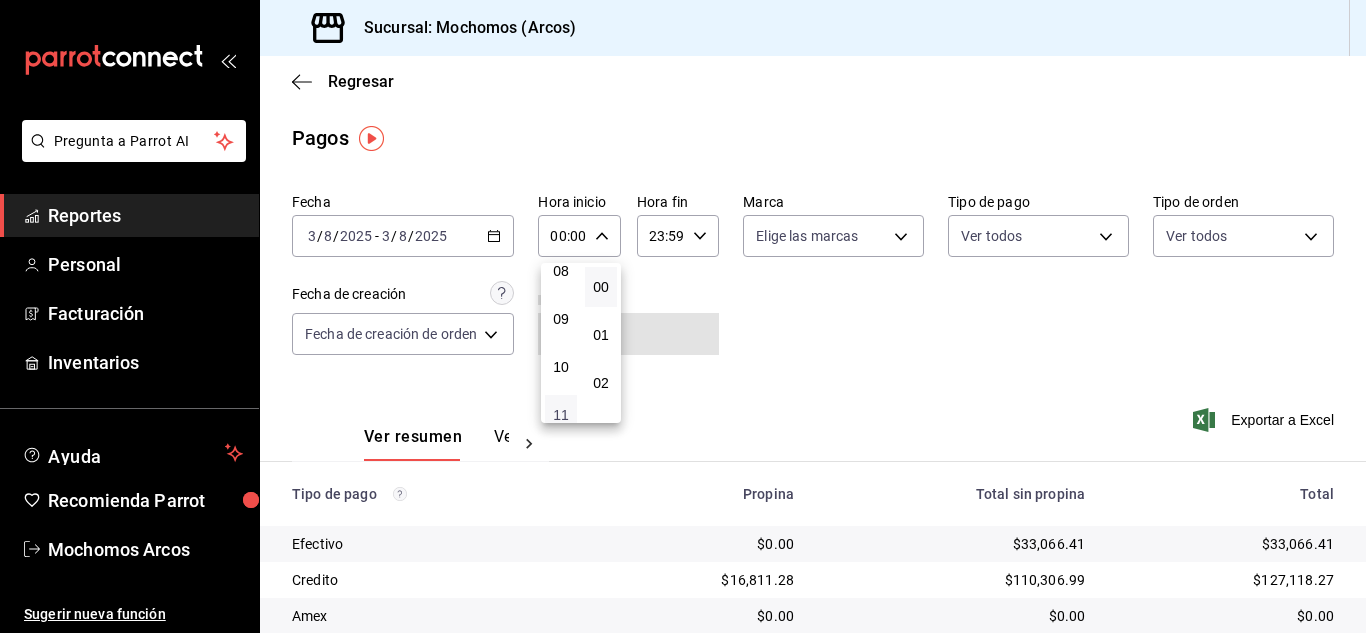 click on "11" at bounding box center [561, 415] 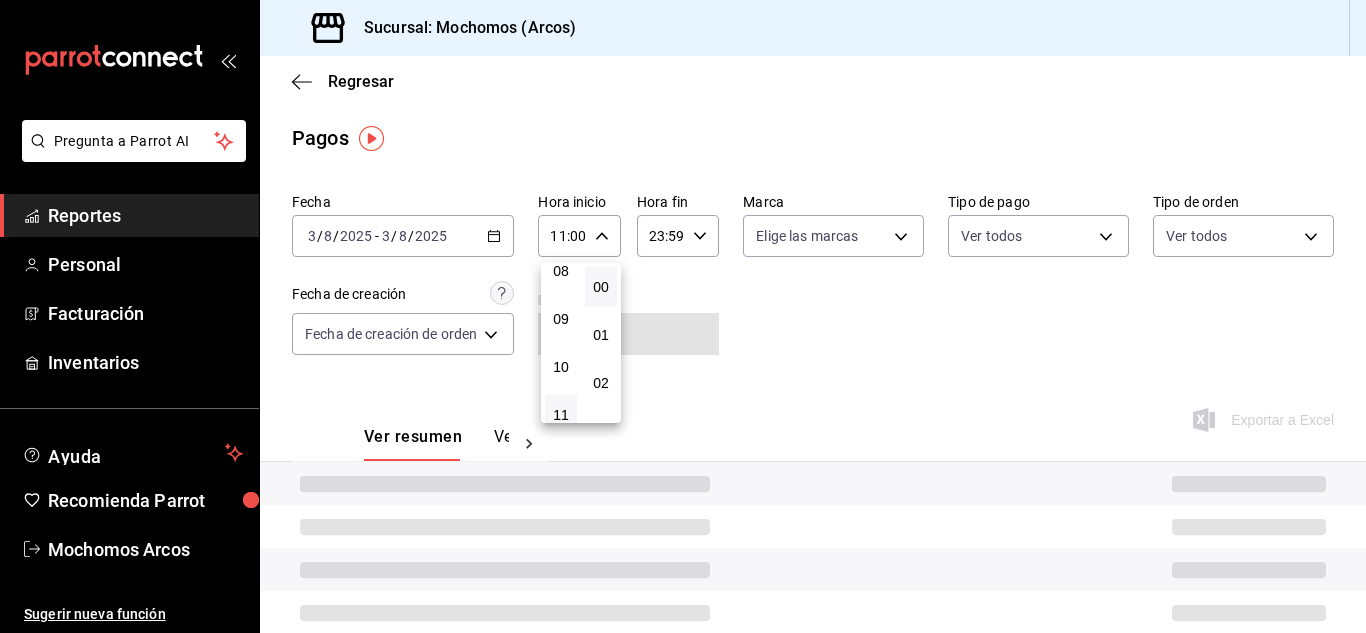 click at bounding box center [683, 316] 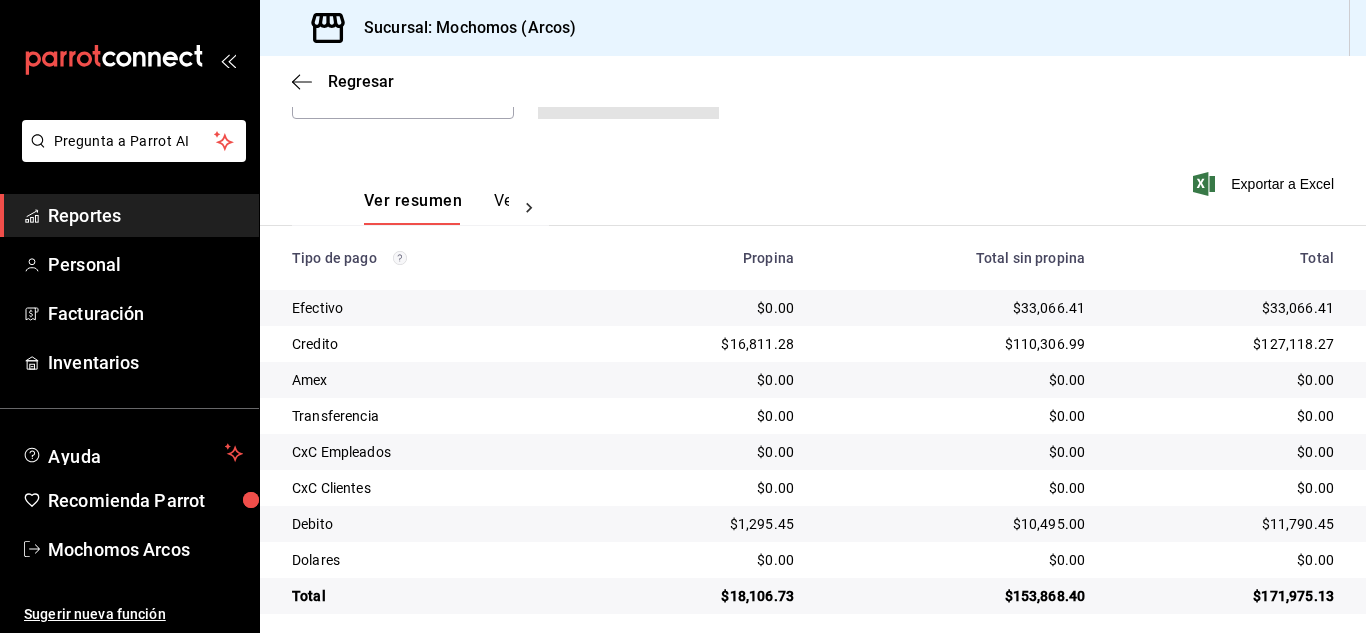 scroll, scrollTop: 250, scrollLeft: 0, axis: vertical 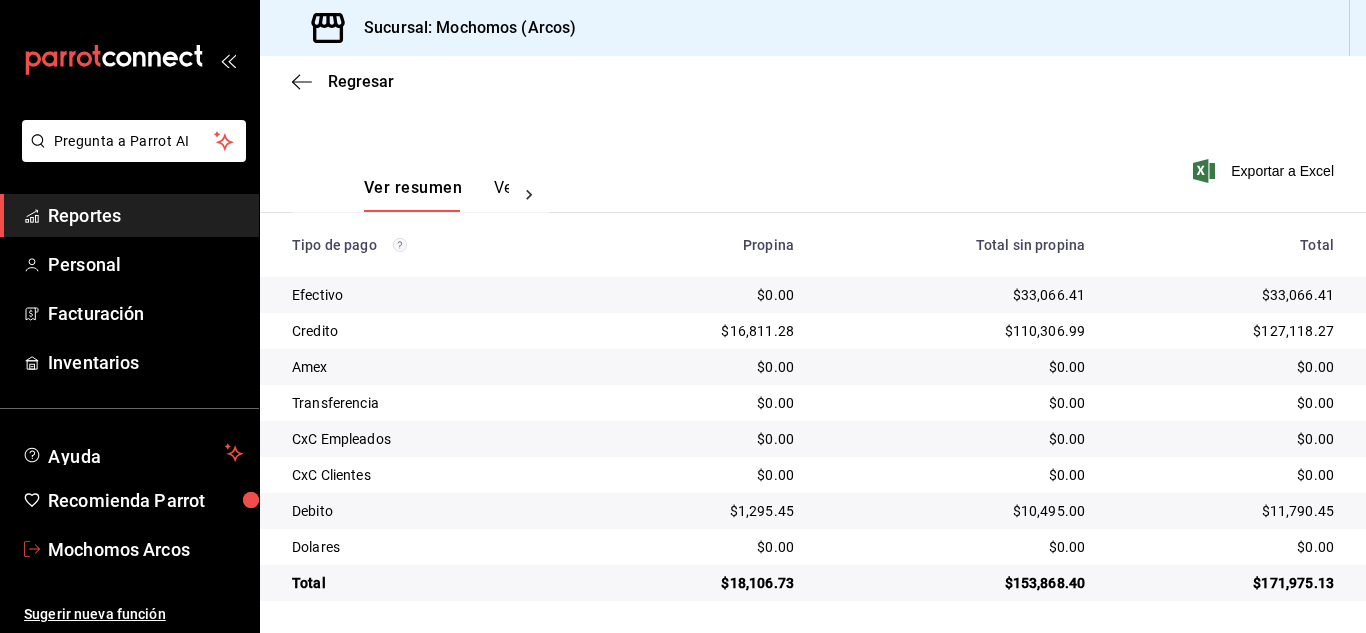 click on "Mochomos Arcos" at bounding box center (129, 549) 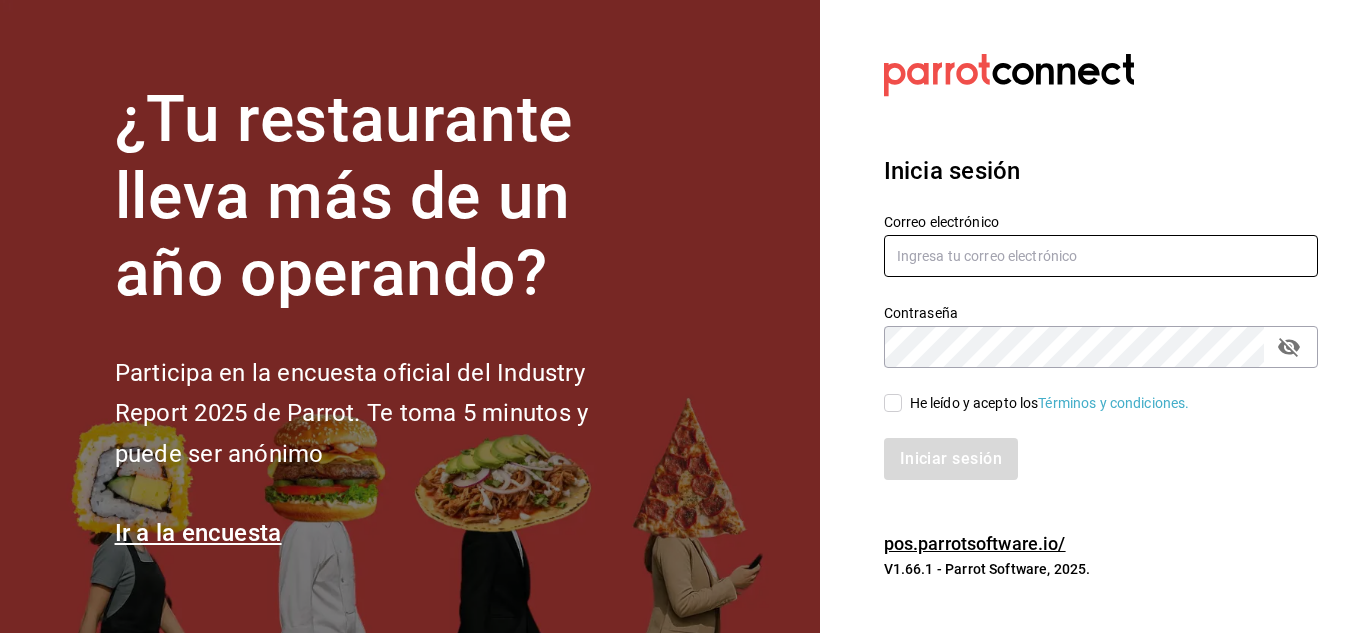 type on "mochomos.arcos@example.com" 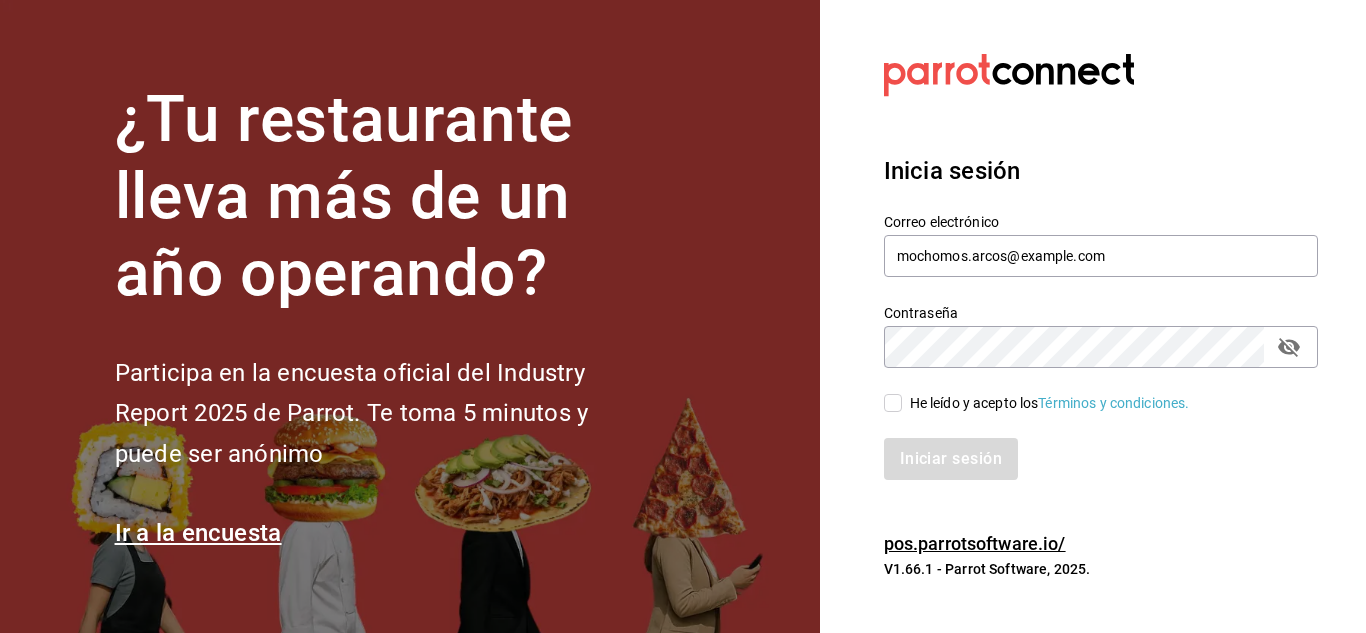 click on "He leído y acepto los  Términos y condiciones." at bounding box center (893, 403) 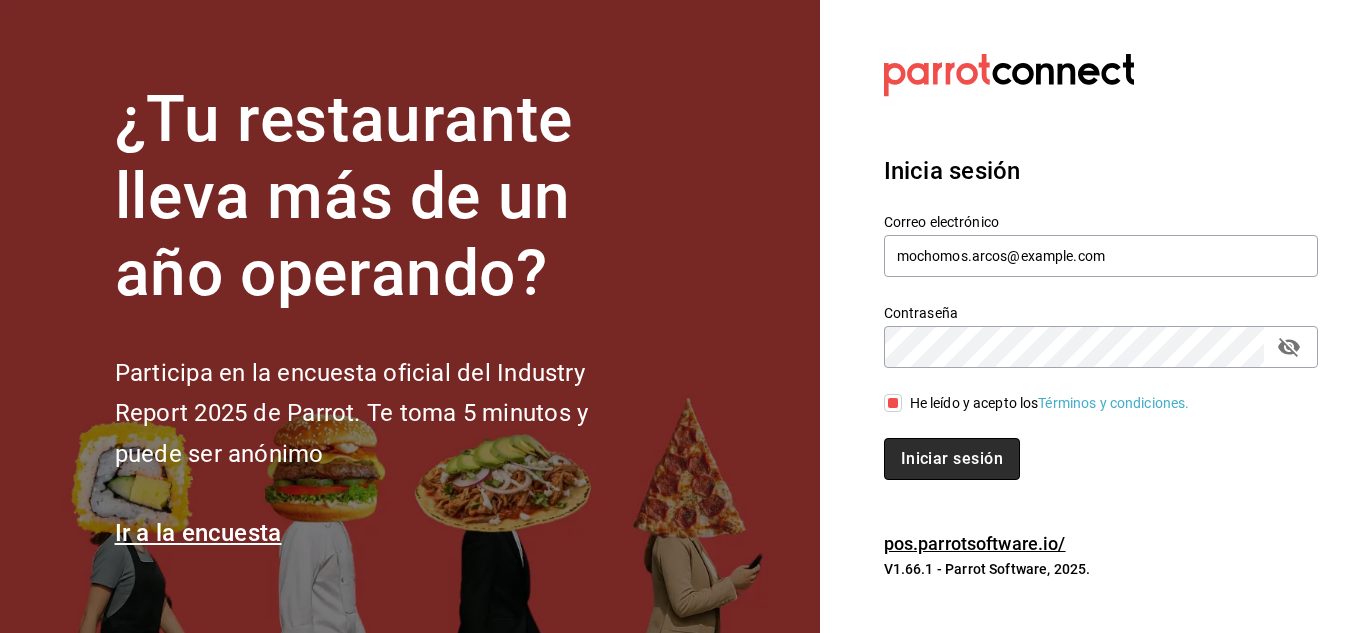 click on "Iniciar sesión" at bounding box center [952, 459] 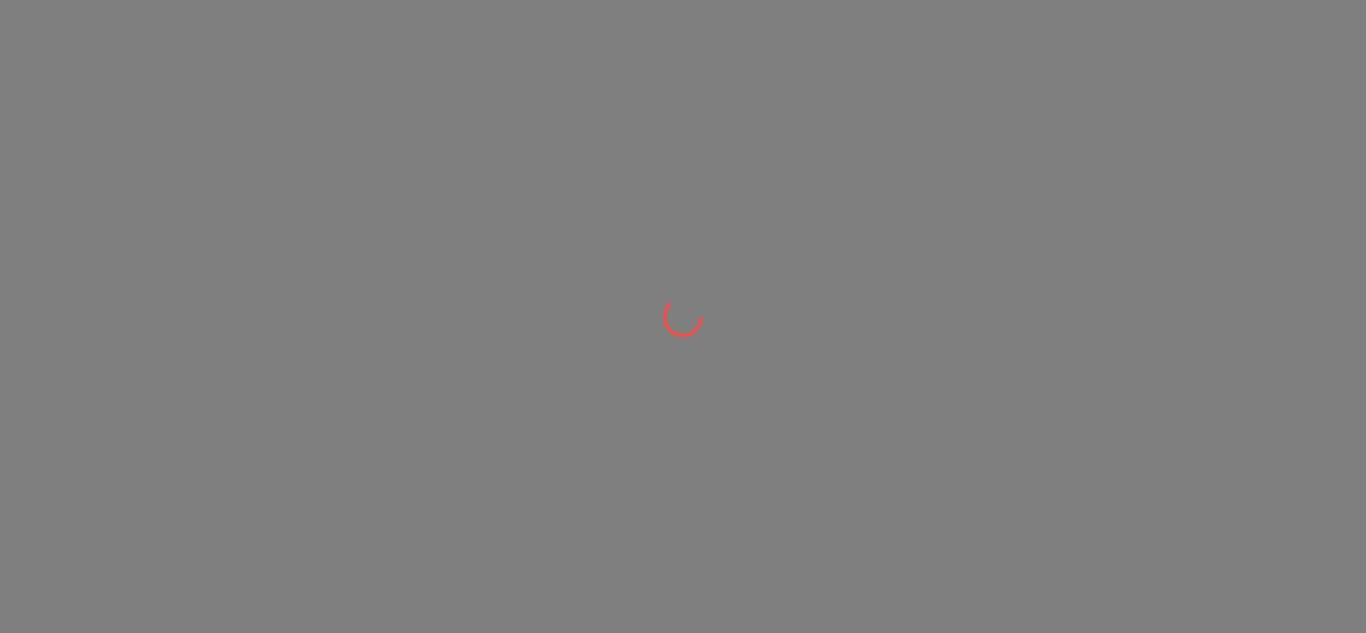 scroll, scrollTop: 0, scrollLeft: 0, axis: both 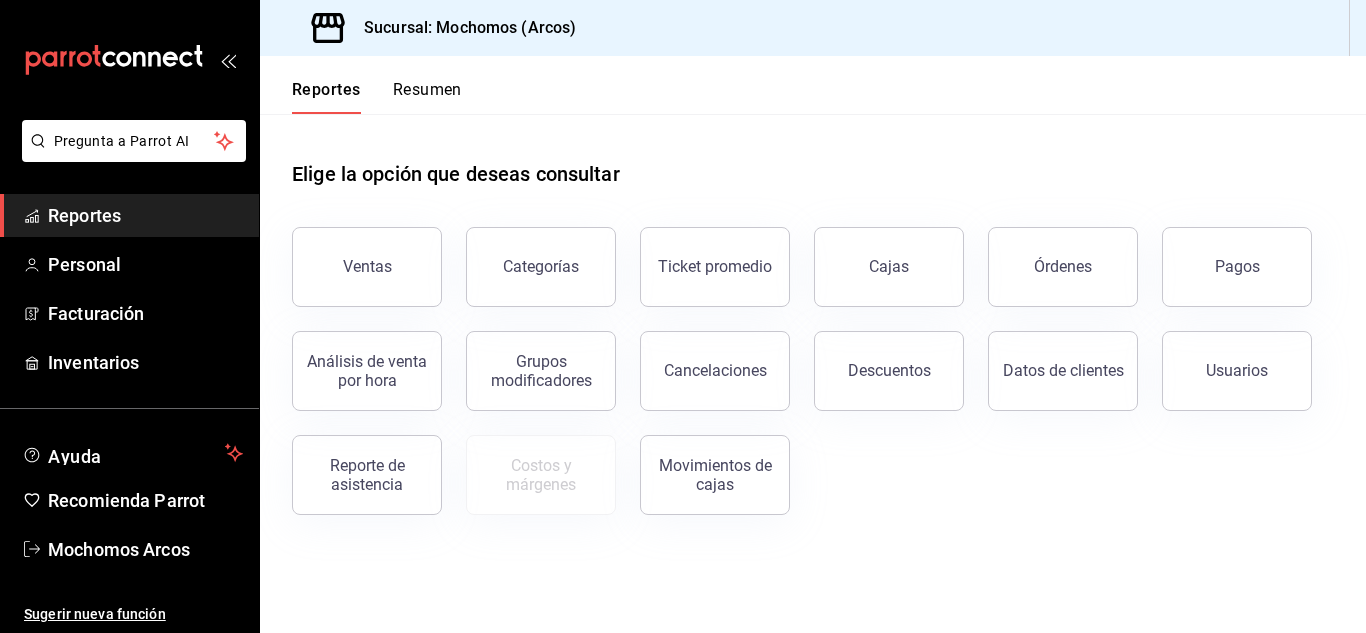 click on "Reportes" at bounding box center [145, 215] 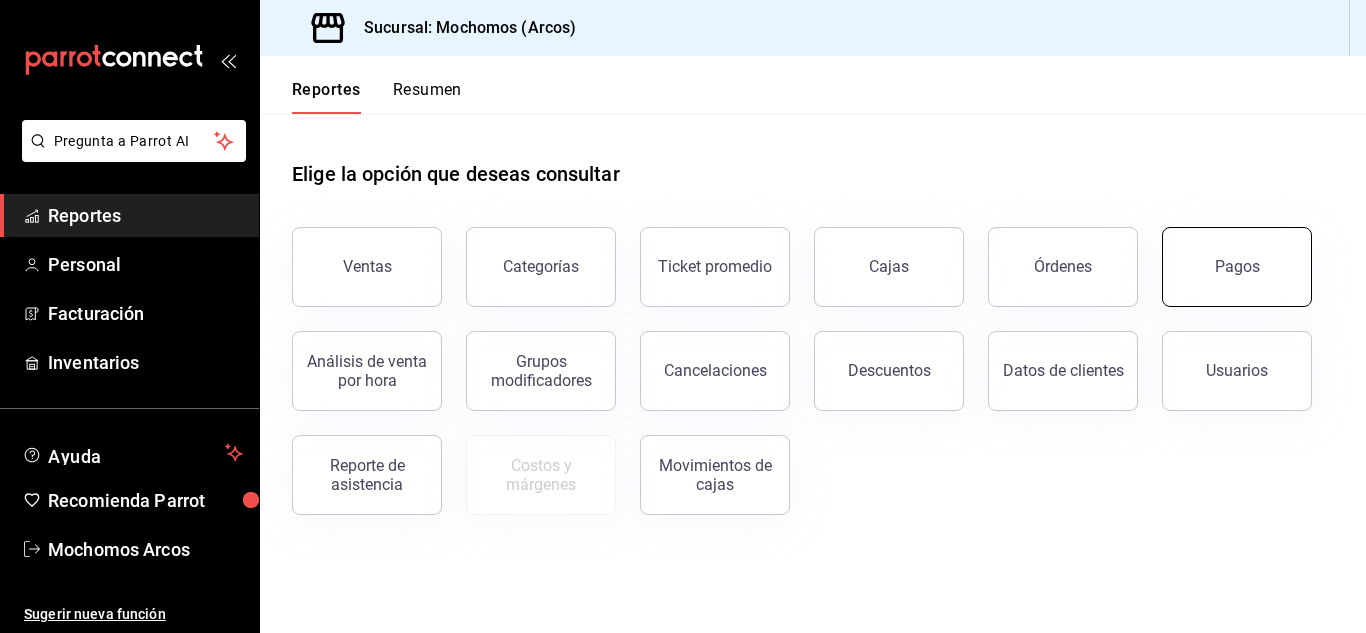 click on "Pagos" at bounding box center [1237, 266] 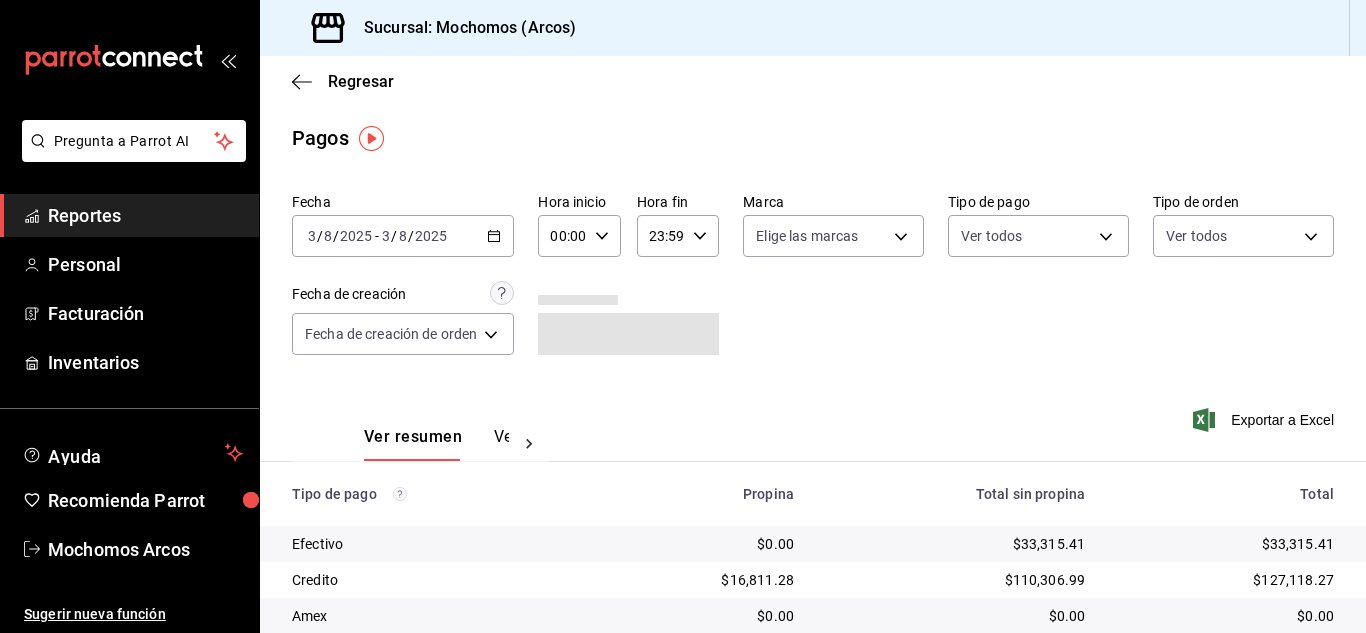 click 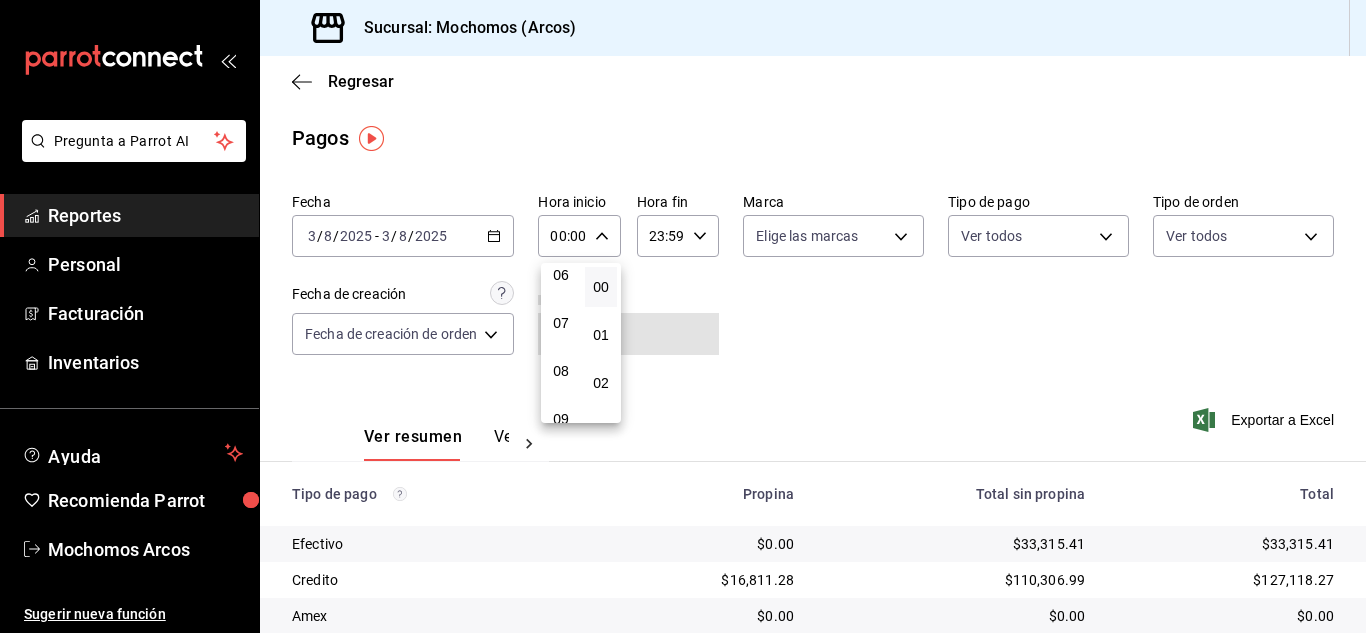 scroll, scrollTop: 400, scrollLeft: 0, axis: vertical 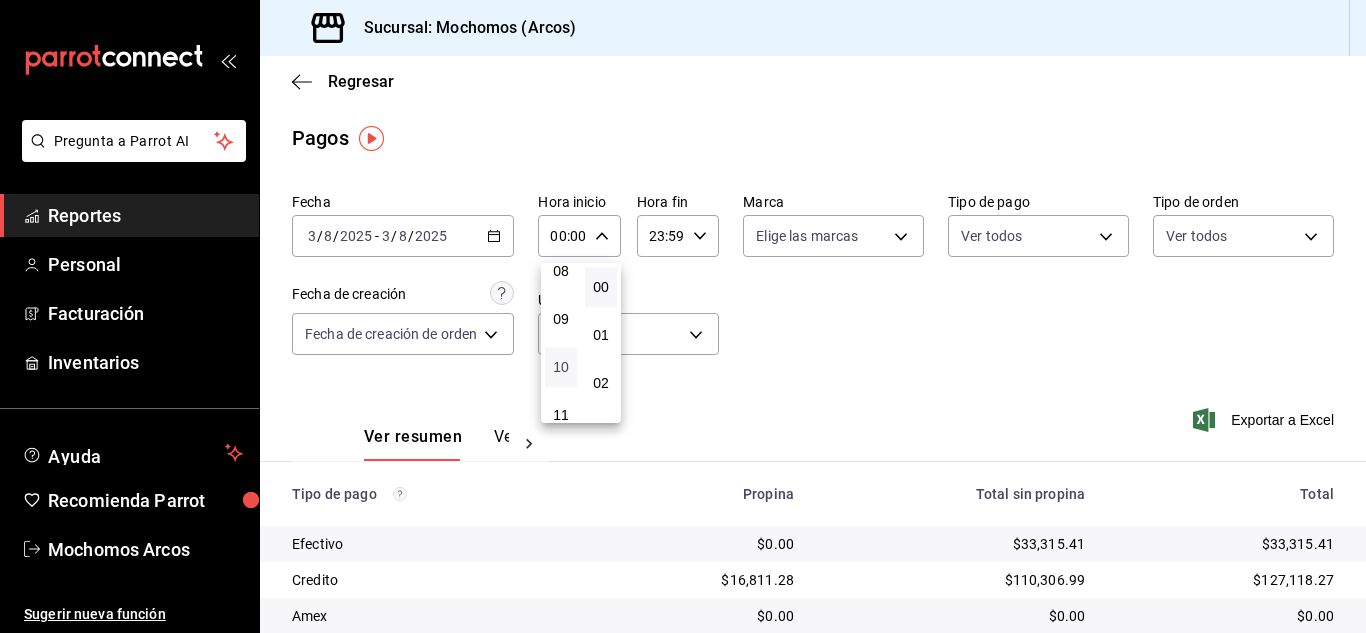 click on "10" at bounding box center (561, 367) 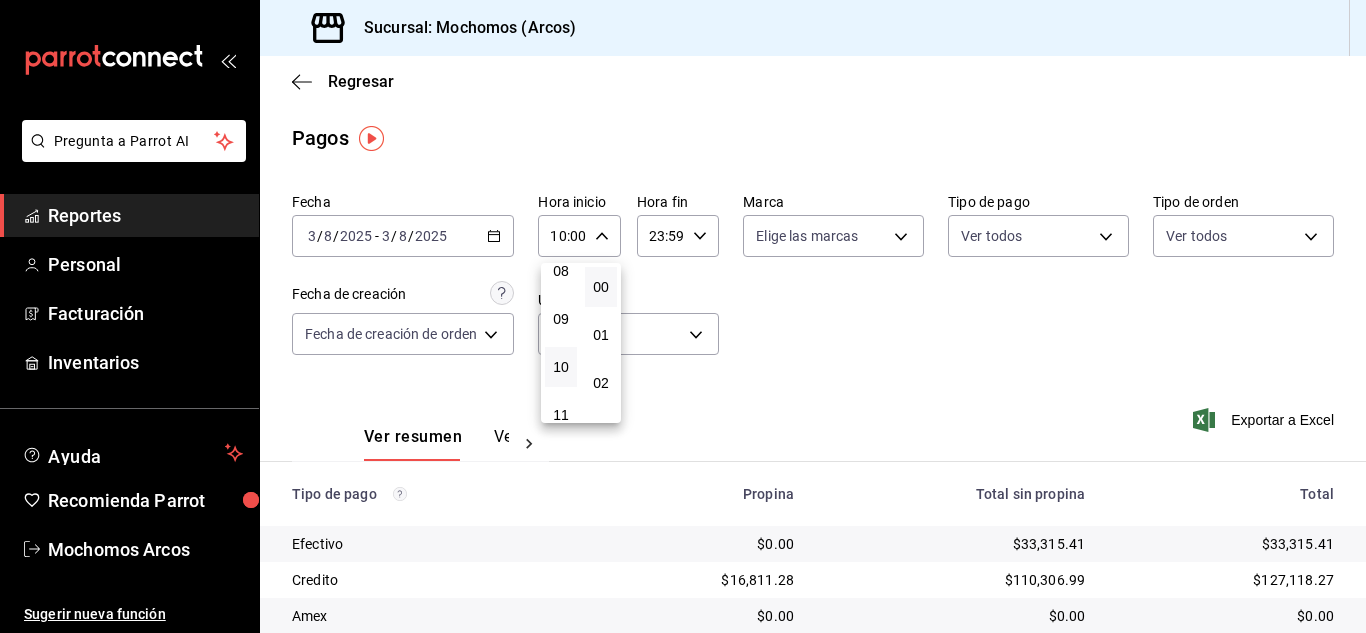 click at bounding box center (683, 316) 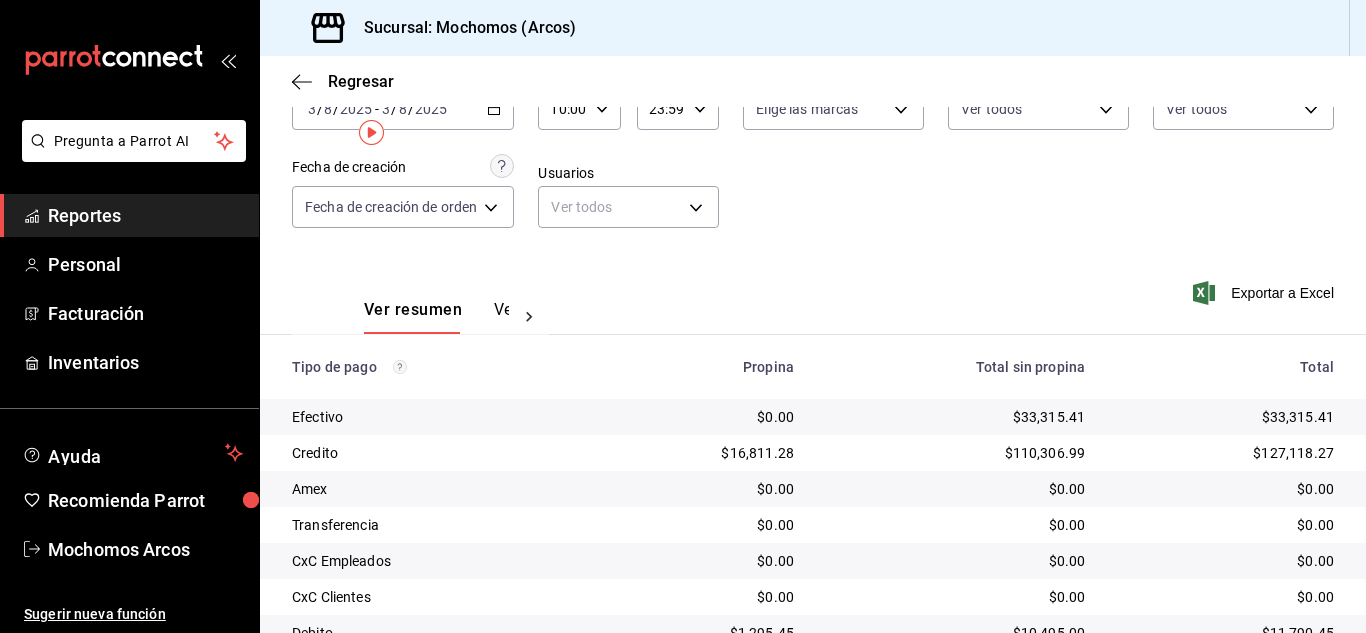 scroll, scrollTop: 250, scrollLeft: 0, axis: vertical 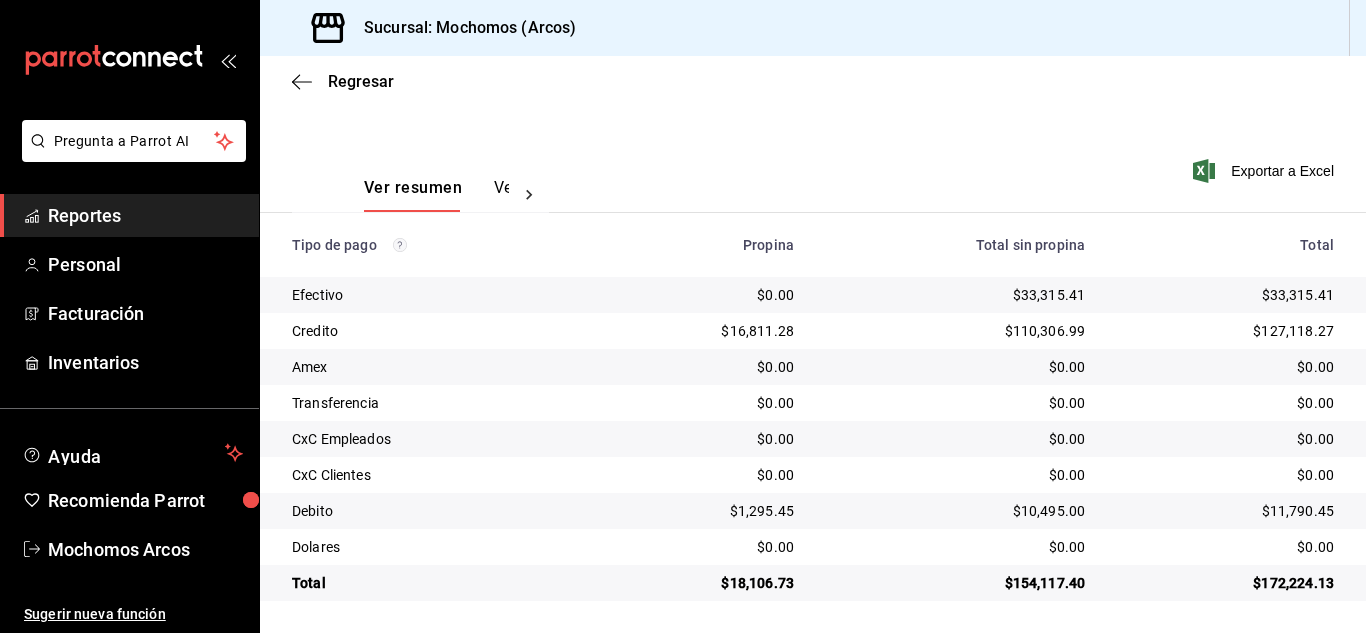 type 